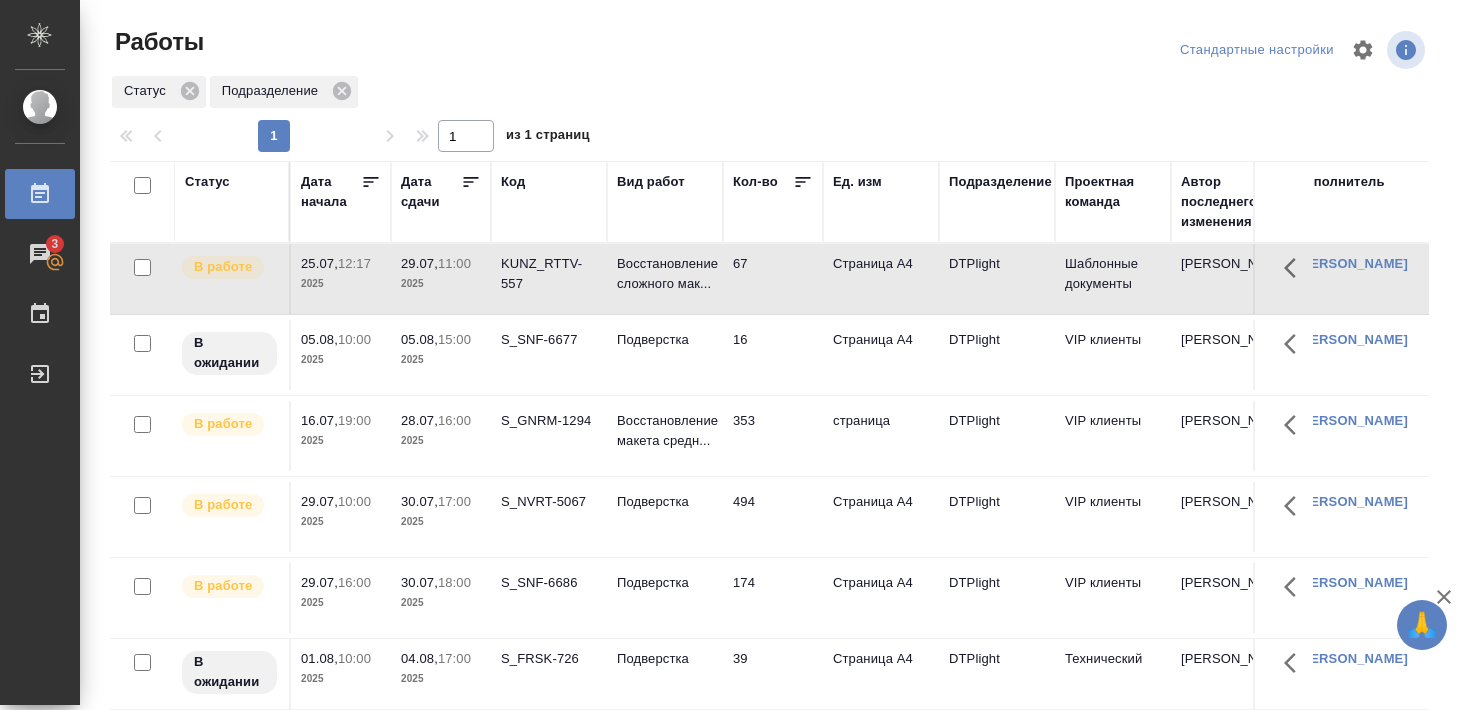 scroll, scrollTop: 0, scrollLeft: 0, axis: both 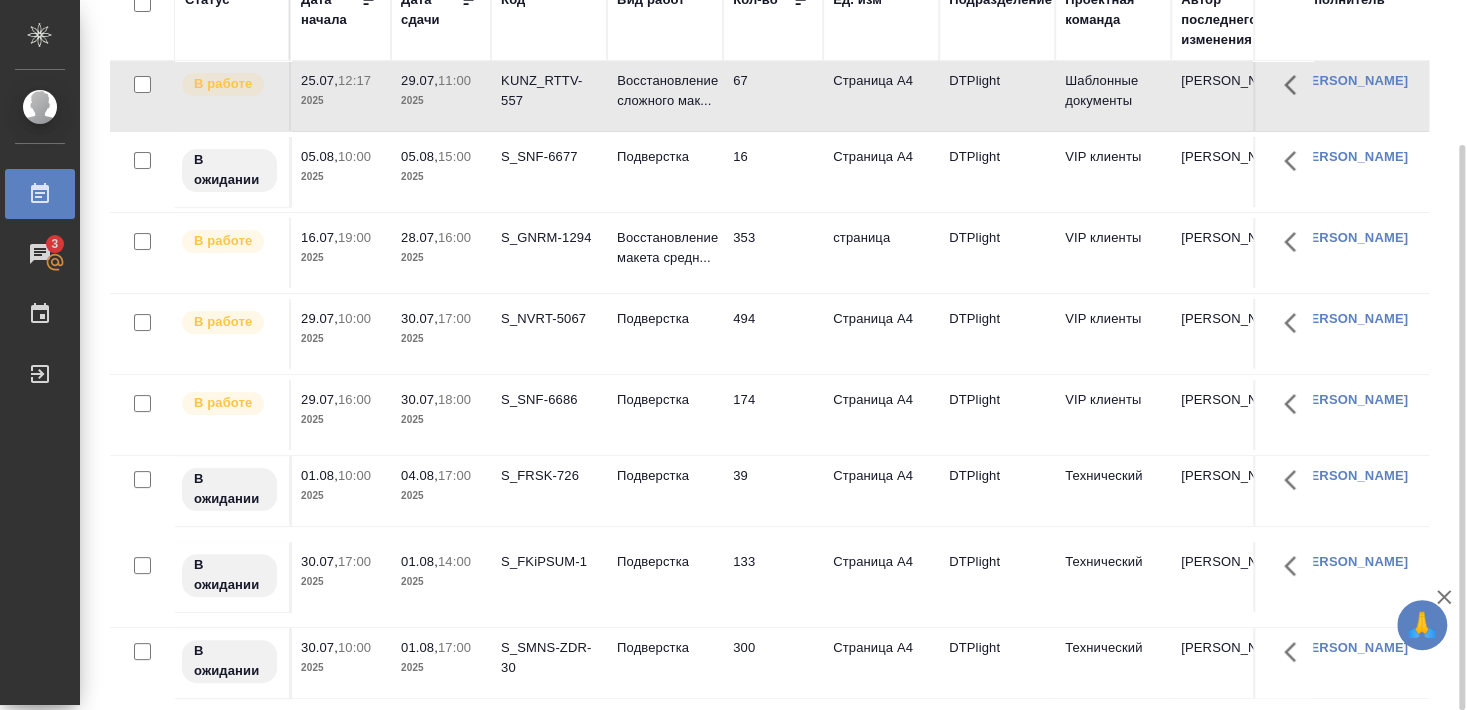 click on "S_GNRM-1294" at bounding box center [549, 96] 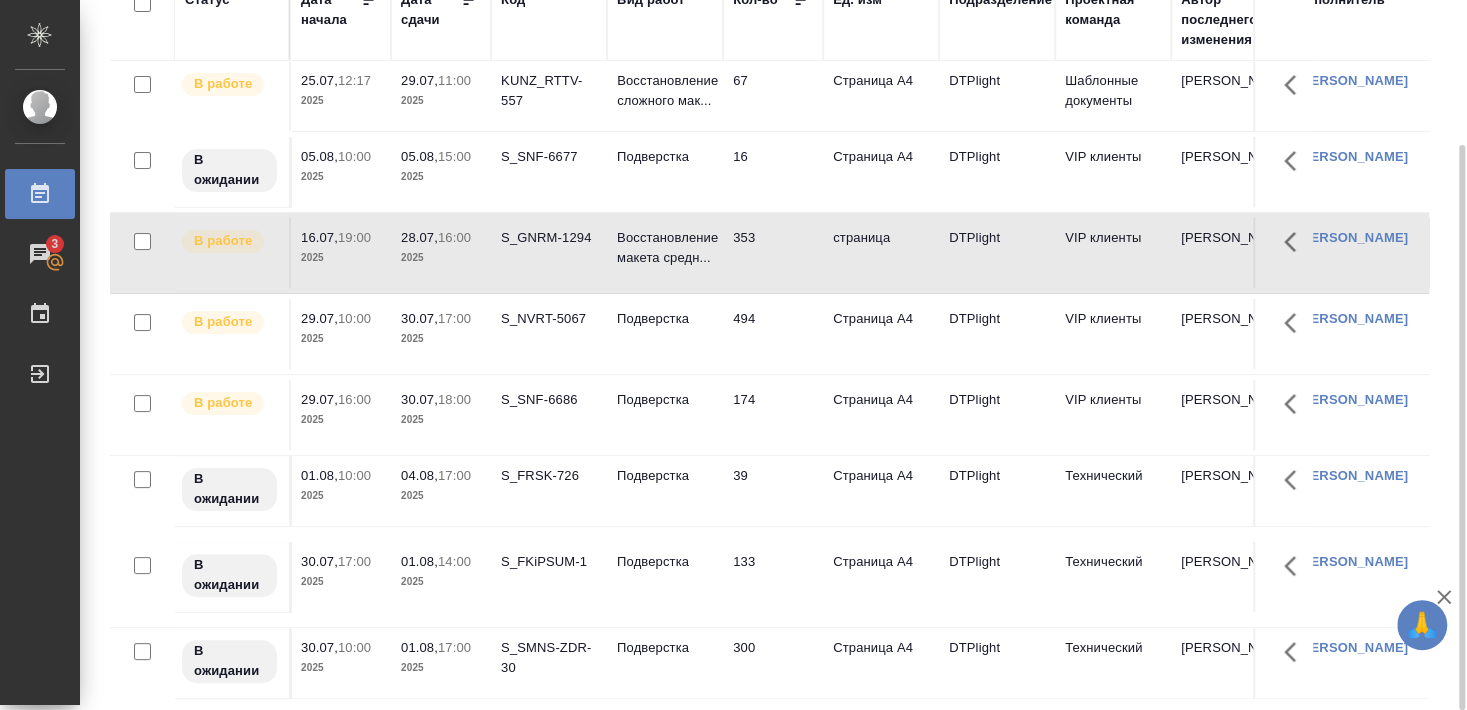 scroll, scrollTop: 0, scrollLeft: 0, axis: both 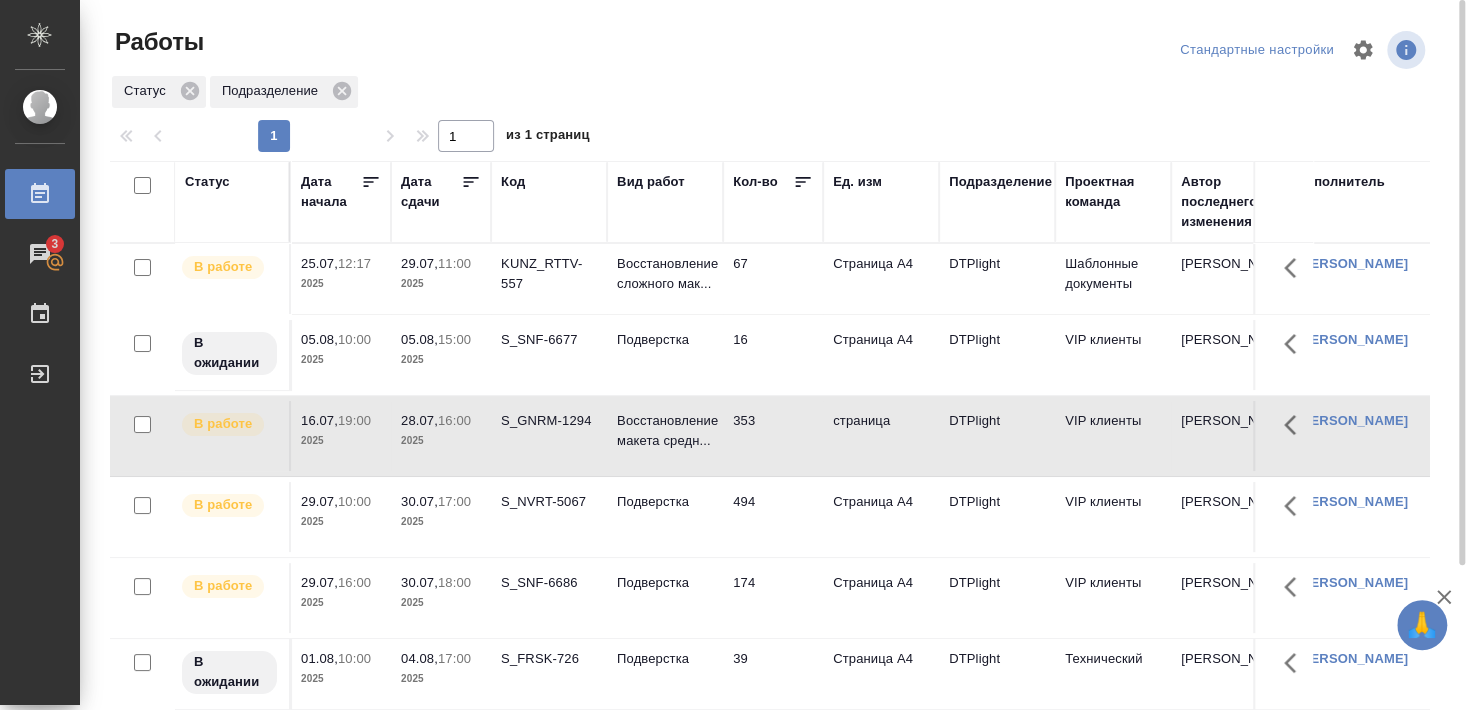 click on "KUNZ_RTTV-557" at bounding box center (549, 274) 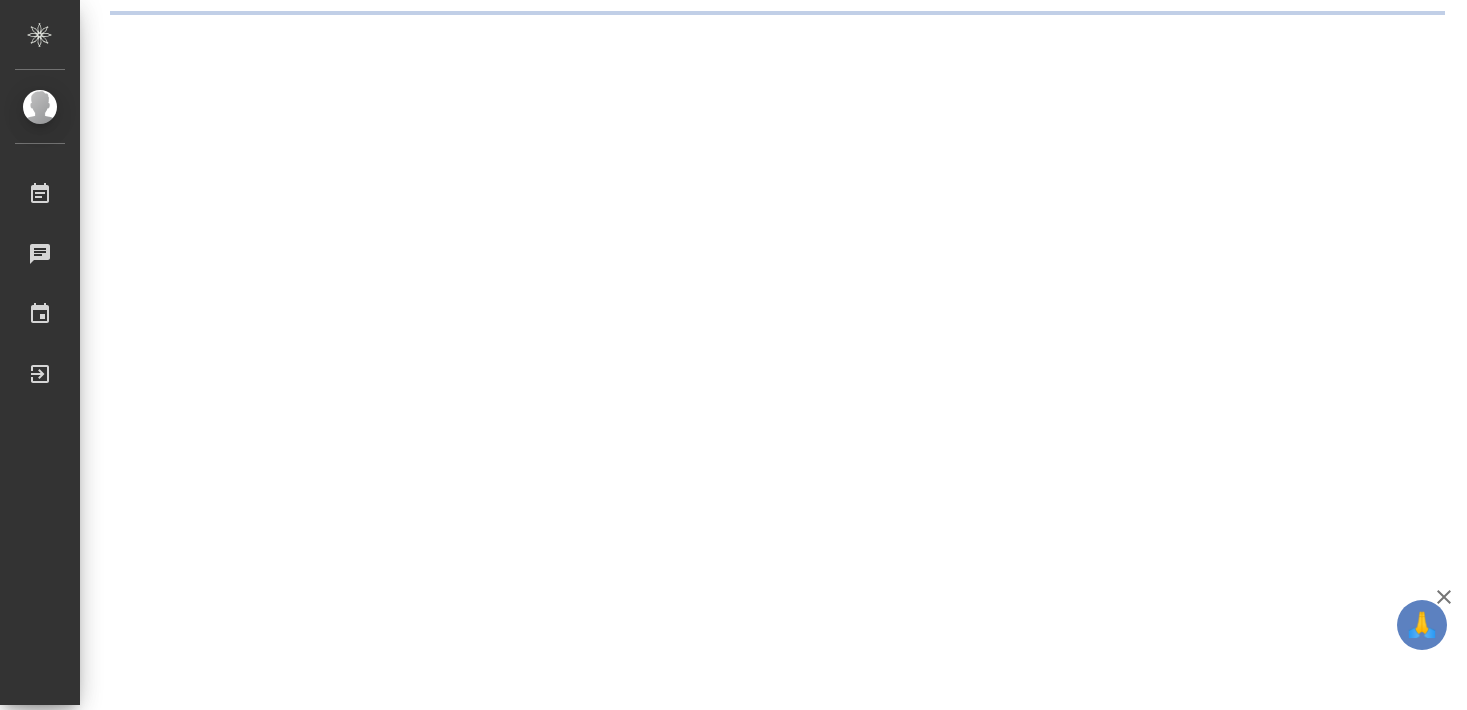scroll, scrollTop: 0, scrollLeft: 0, axis: both 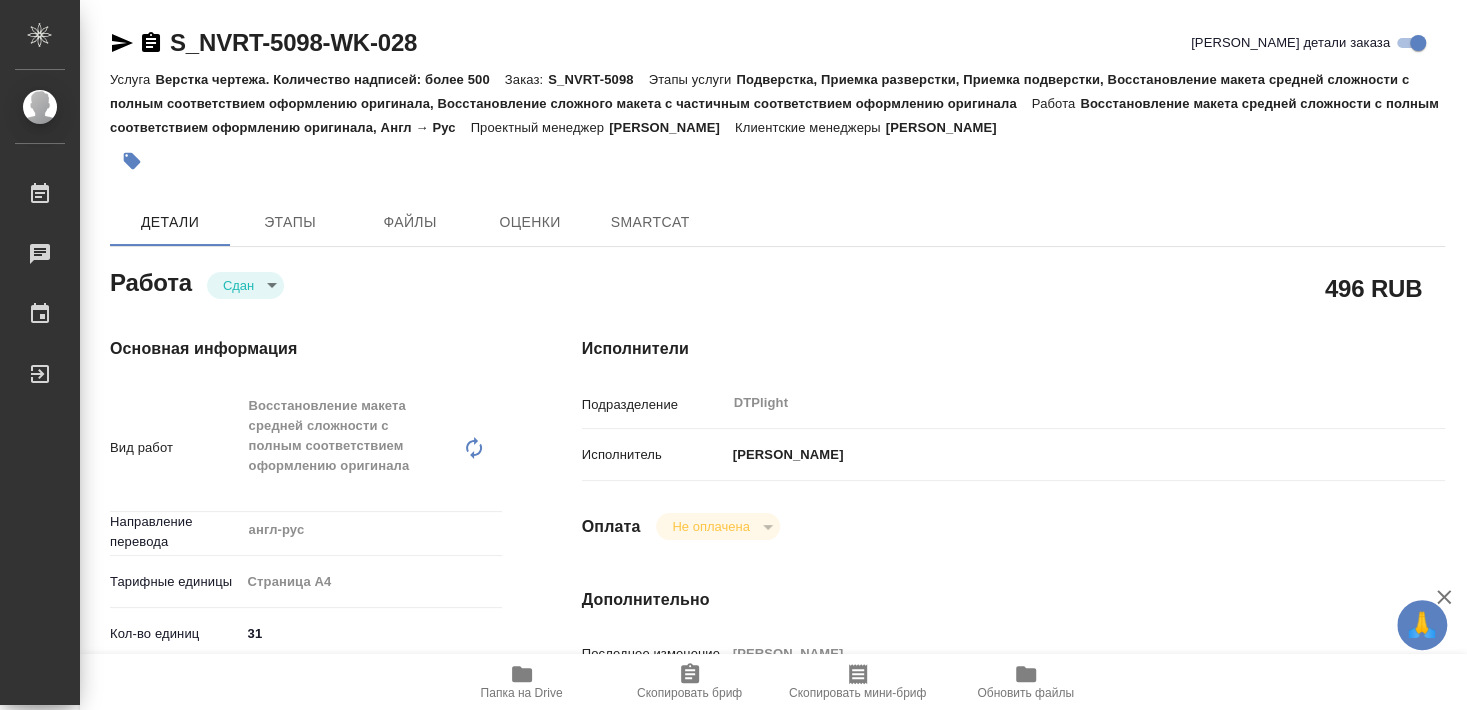 type on "x" 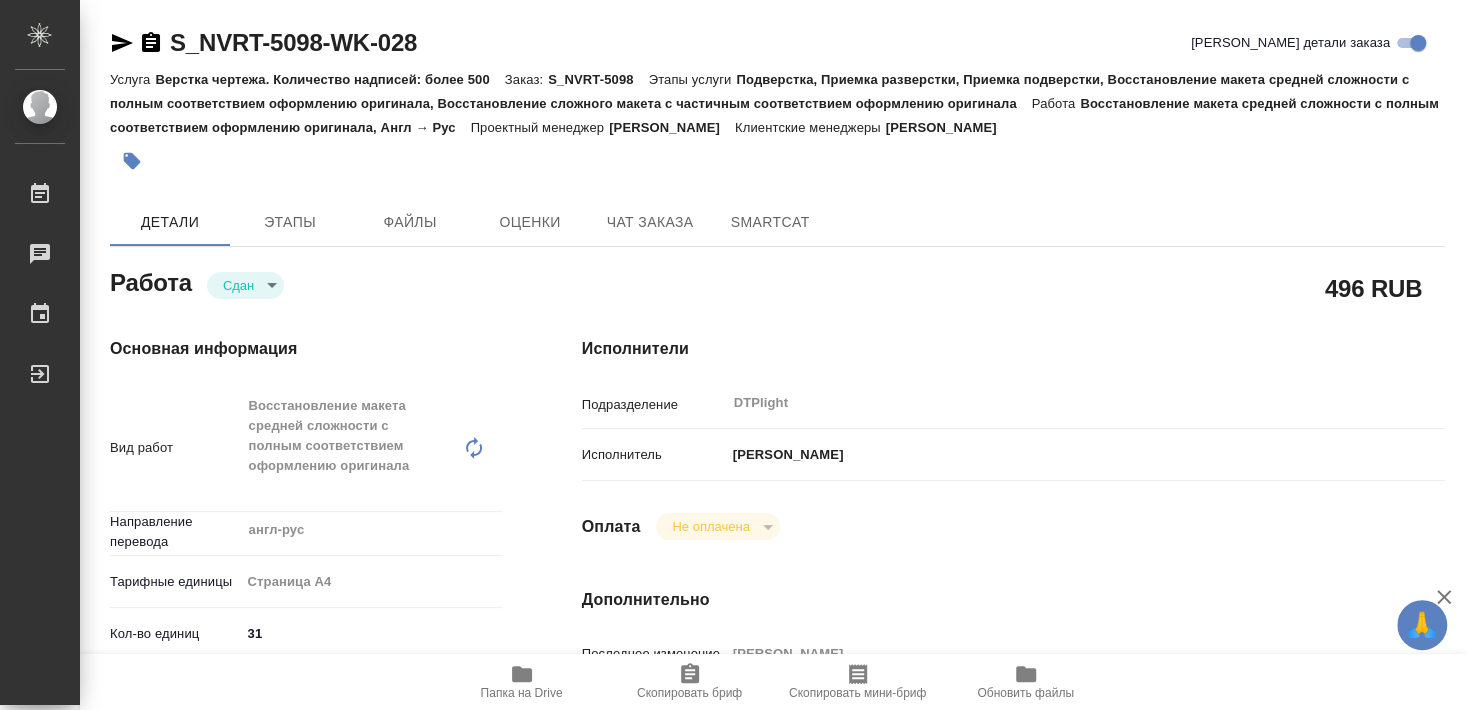 type on "x" 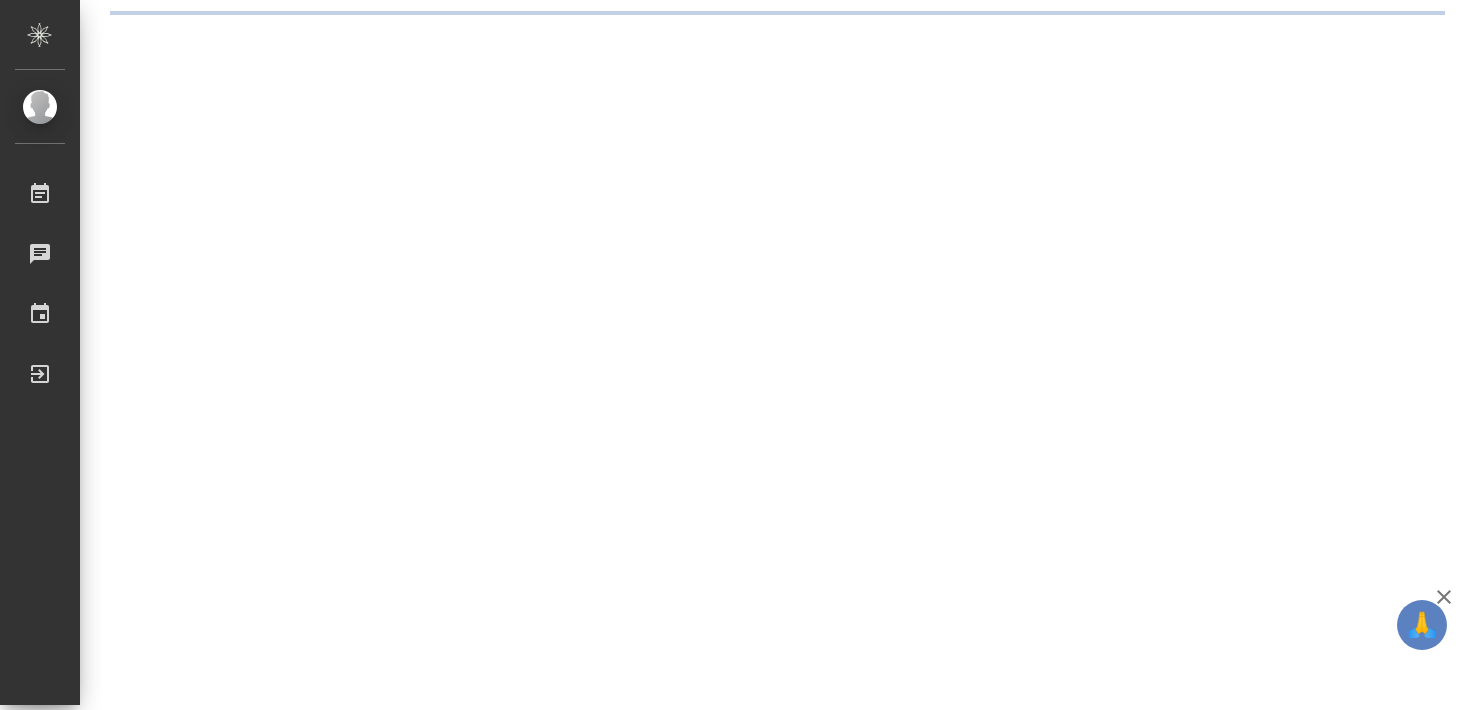 scroll, scrollTop: 0, scrollLeft: 0, axis: both 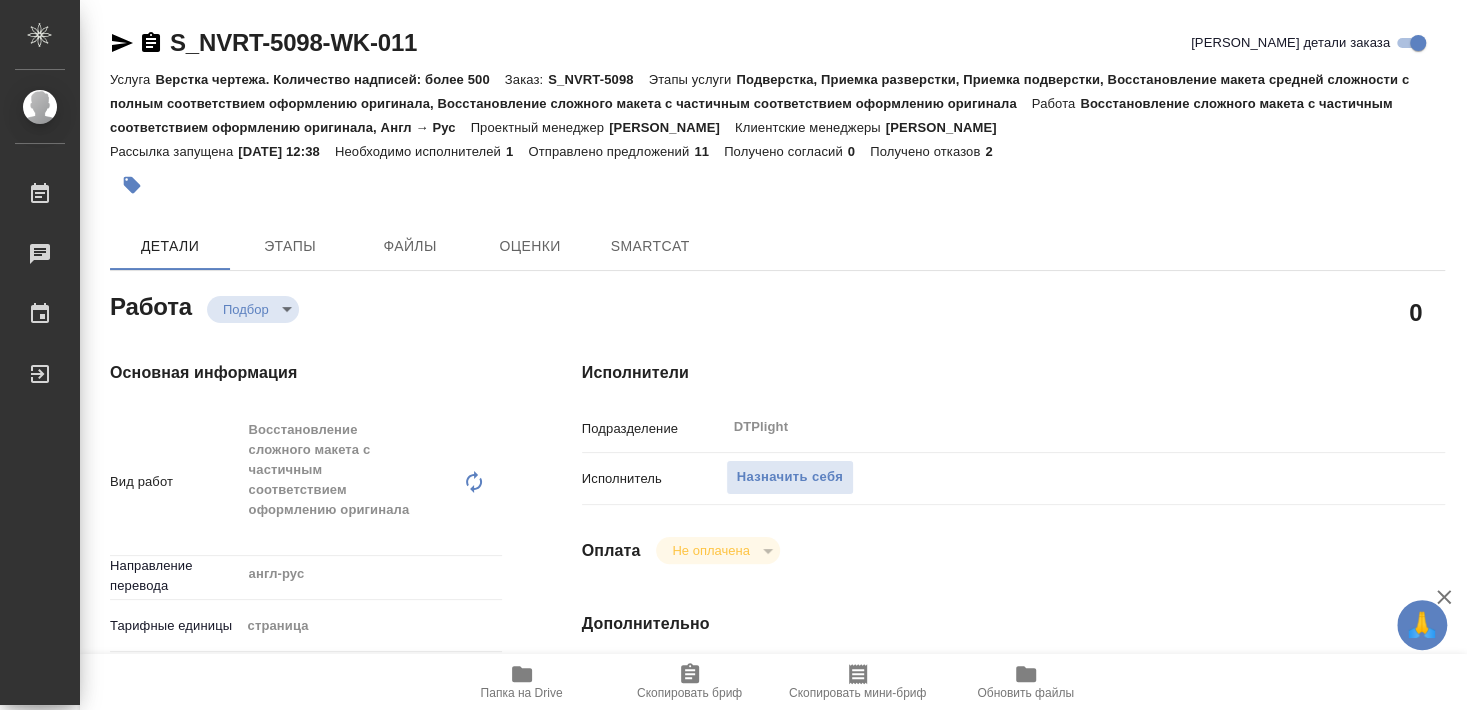 type on "x" 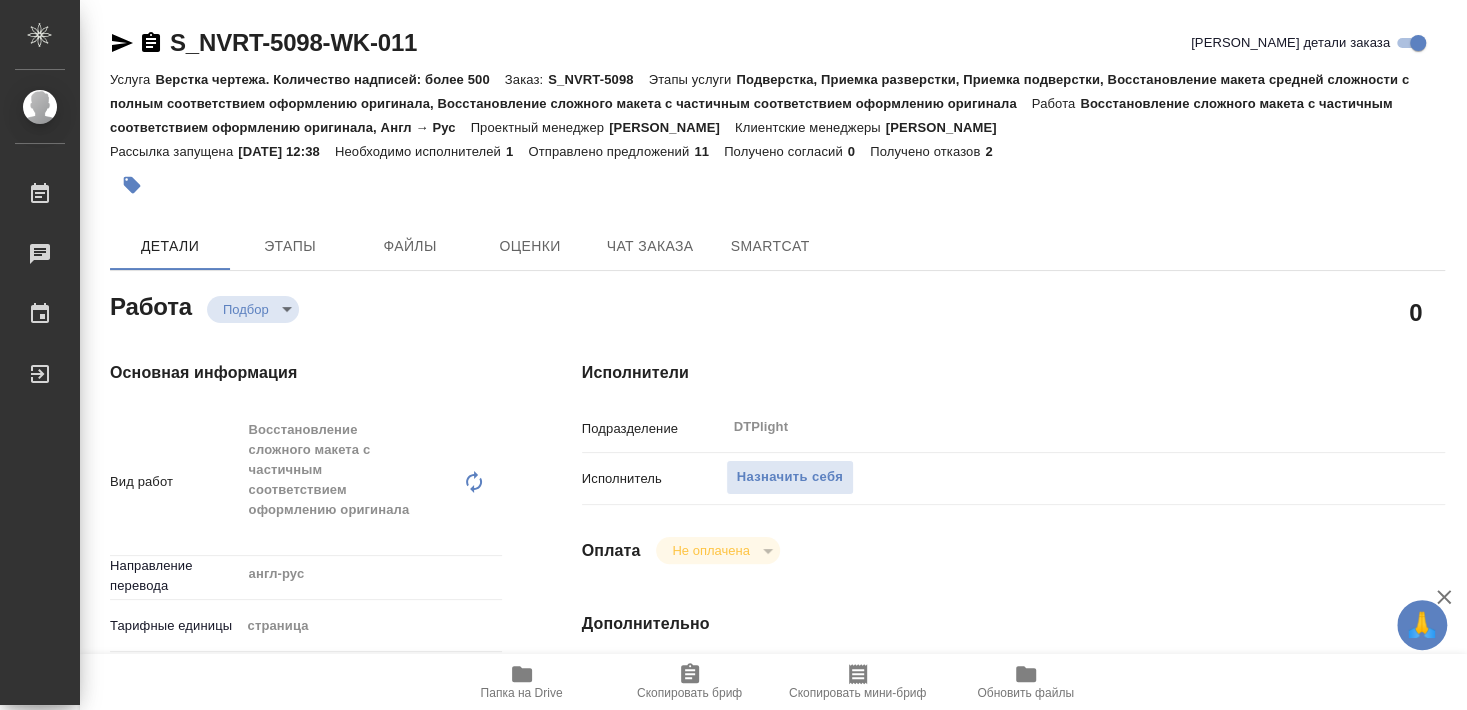 type on "x" 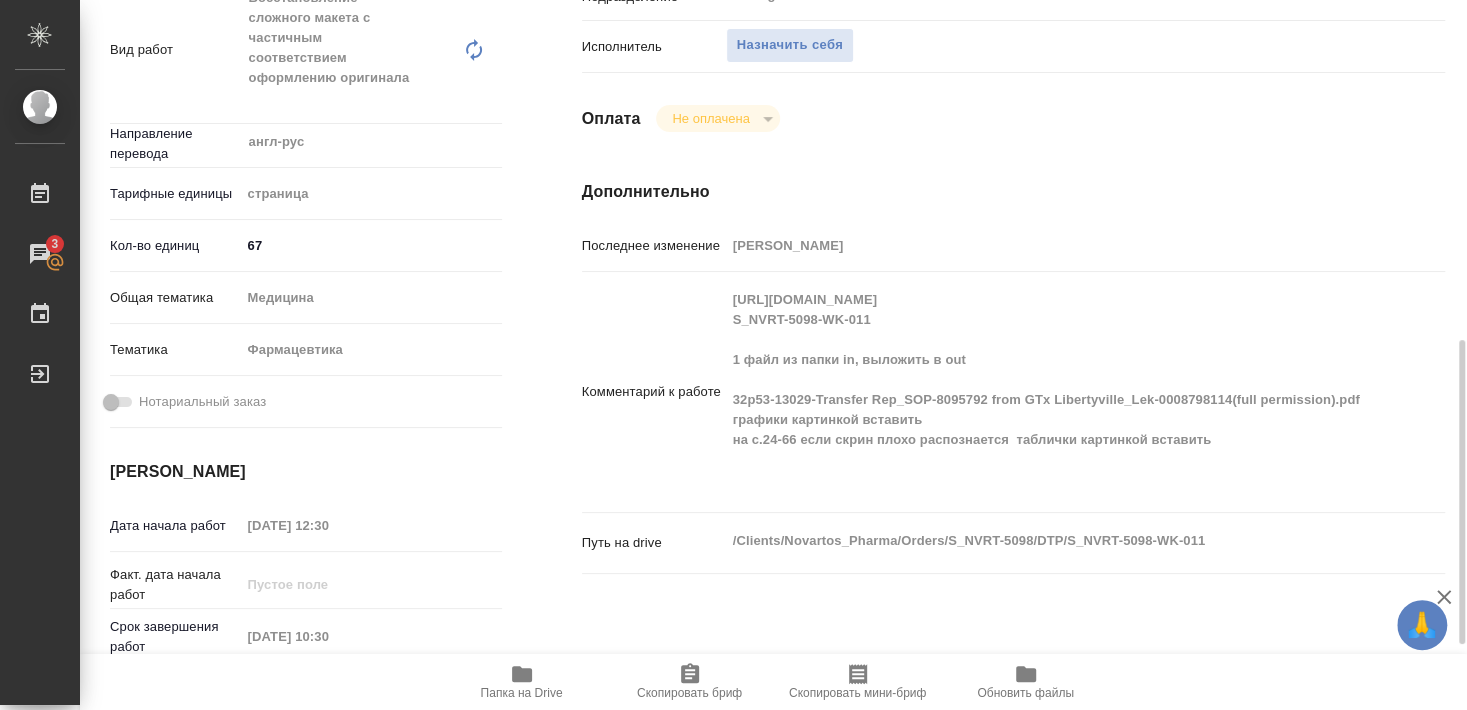 scroll, scrollTop: 540, scrollLeft: 0, axis: vertical 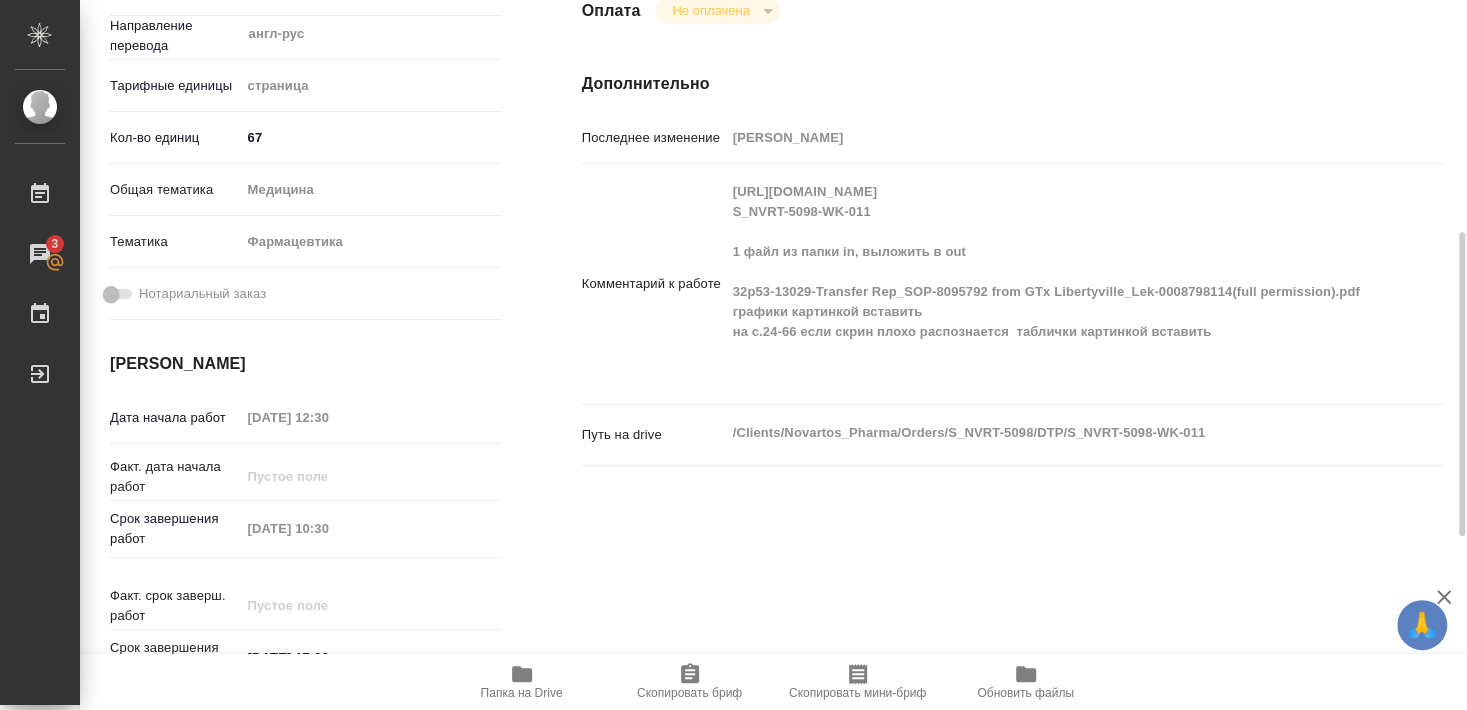 click 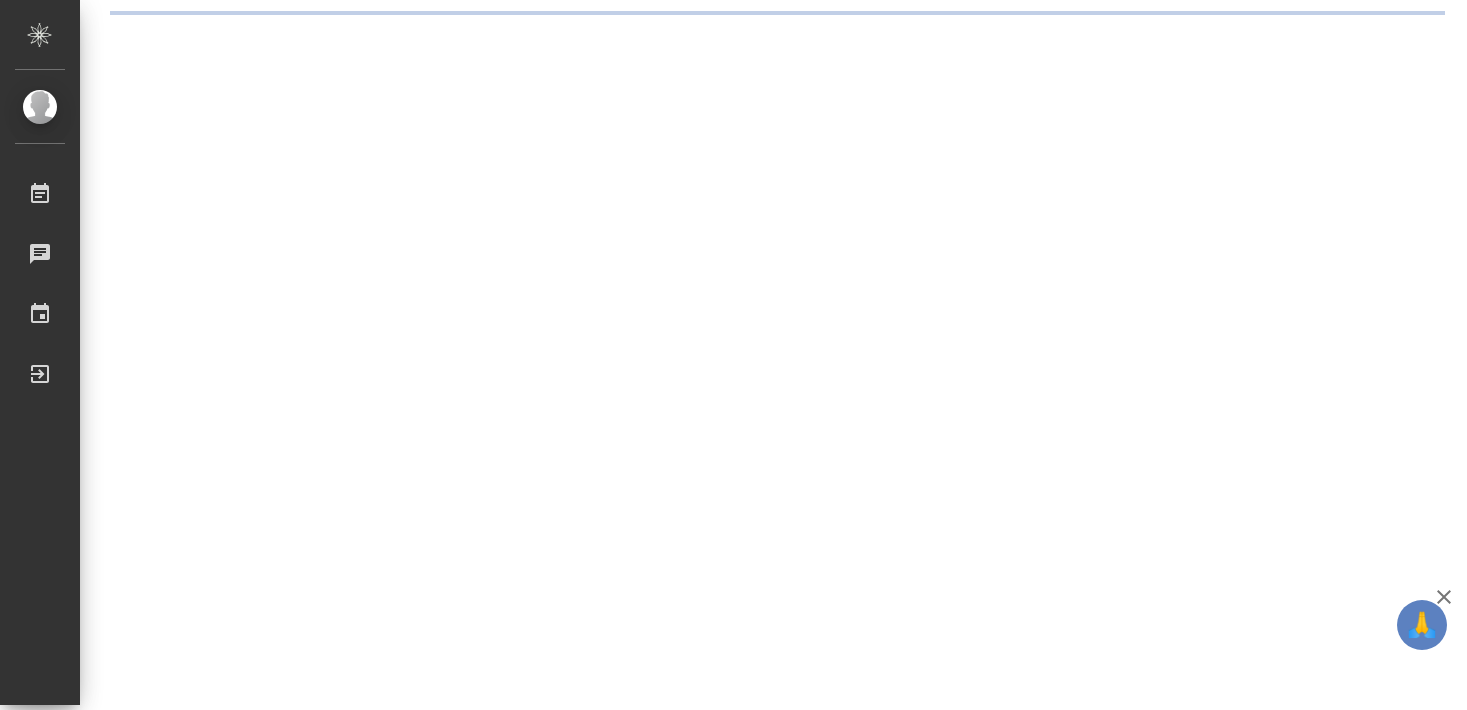 scroll, scrollTop: 0, scrollLeft: 0, axis: both 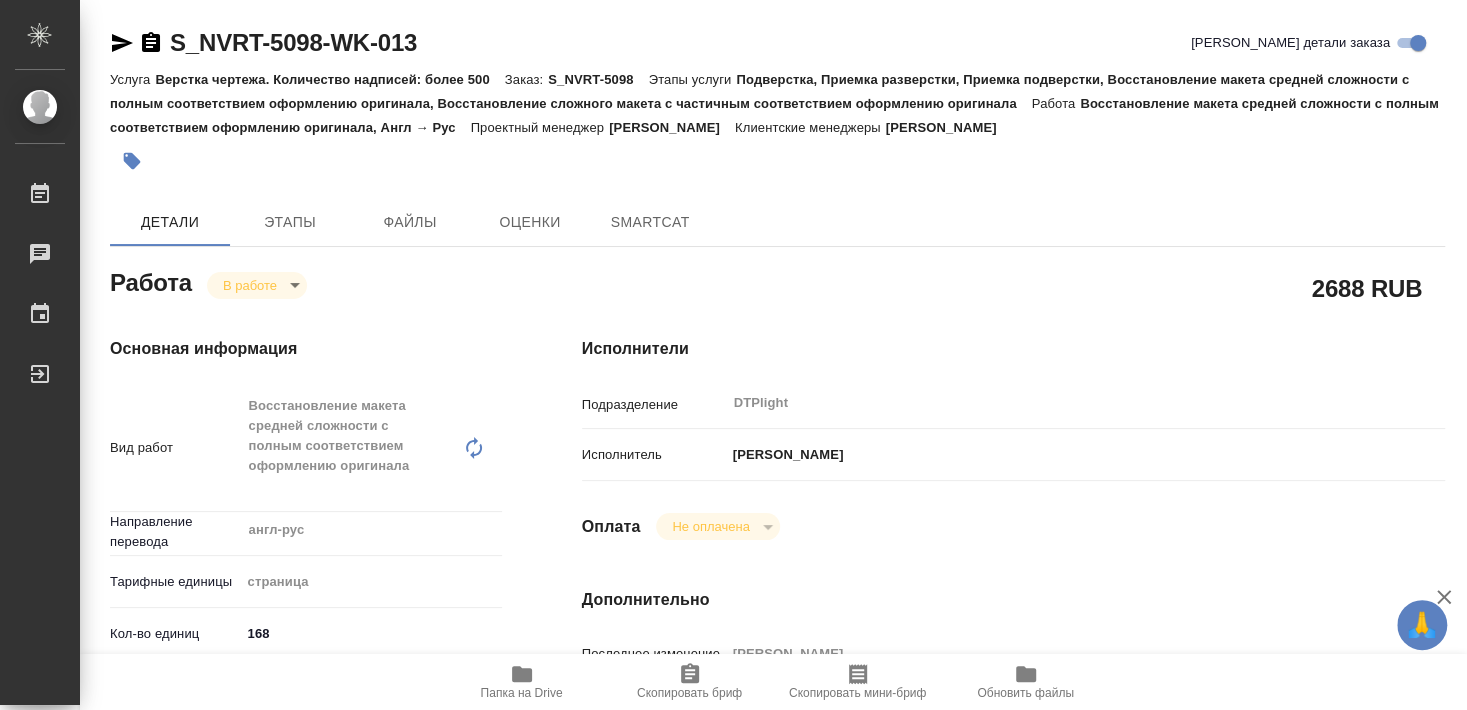 type on "x" 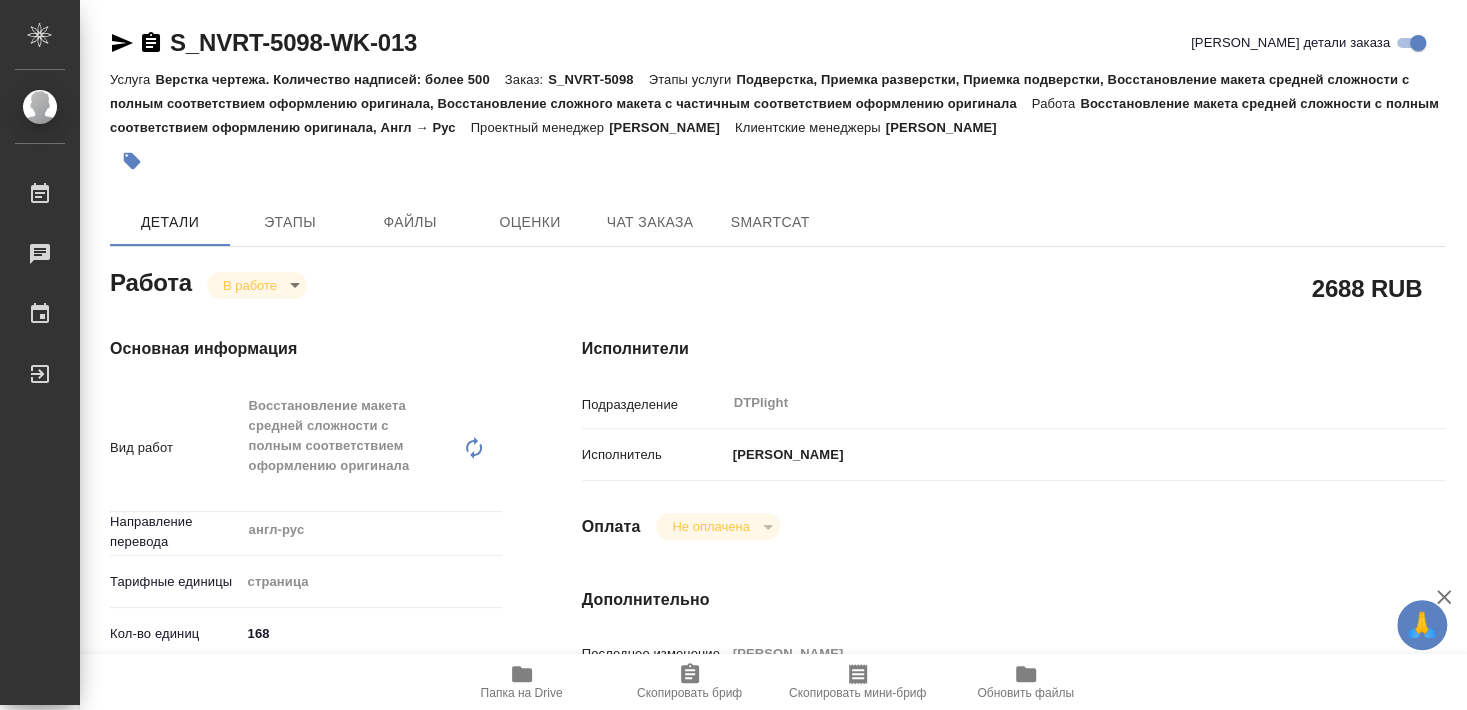 type on "x" 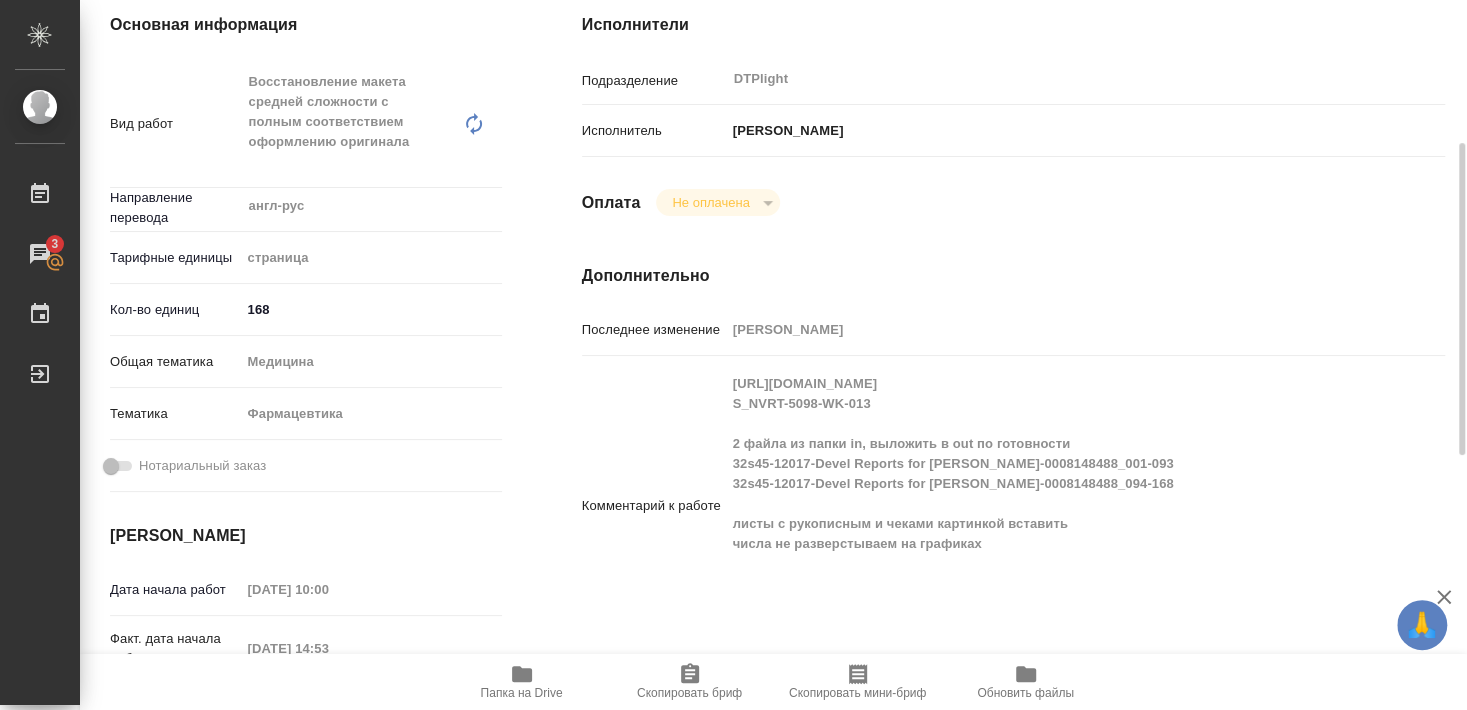 scroll, scrollTop: 108, scrollLeft: 0, axis: vertical 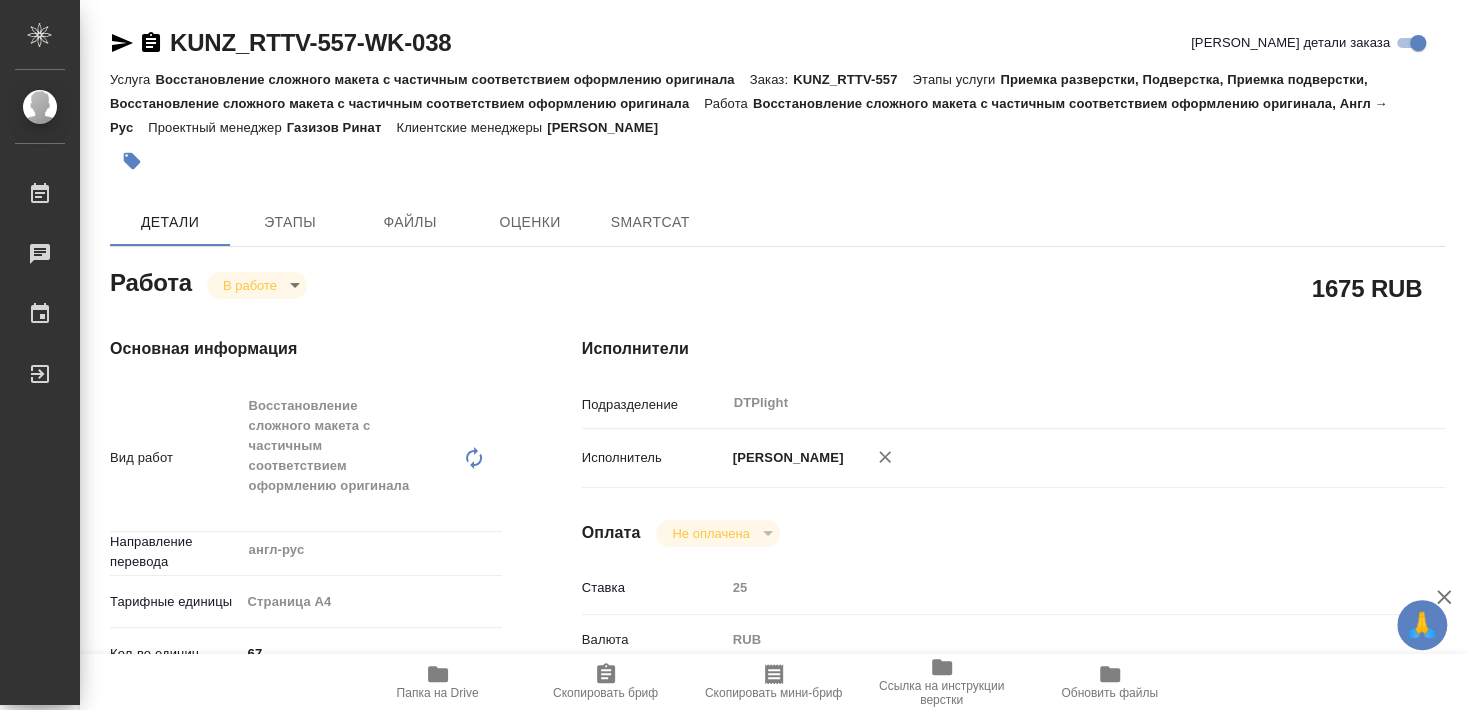 type on "x" 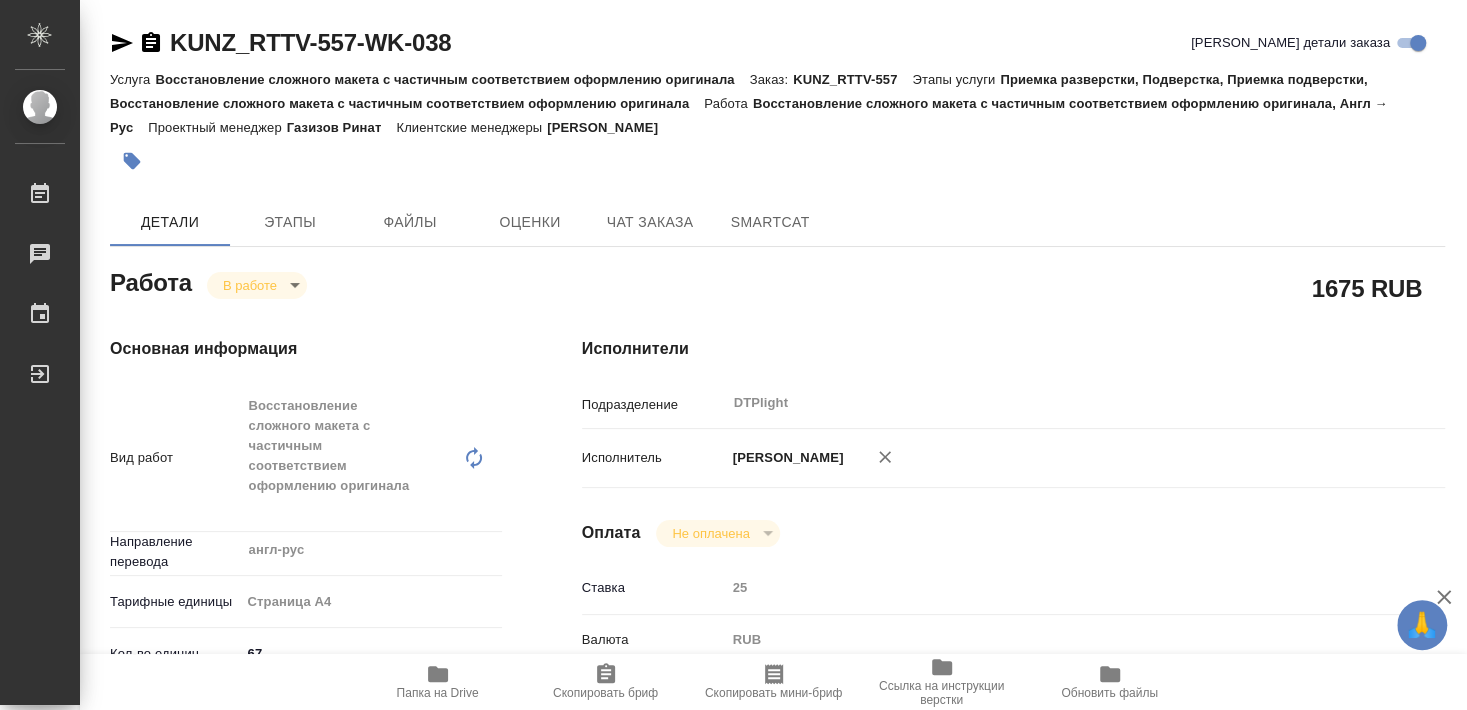 type on "x" 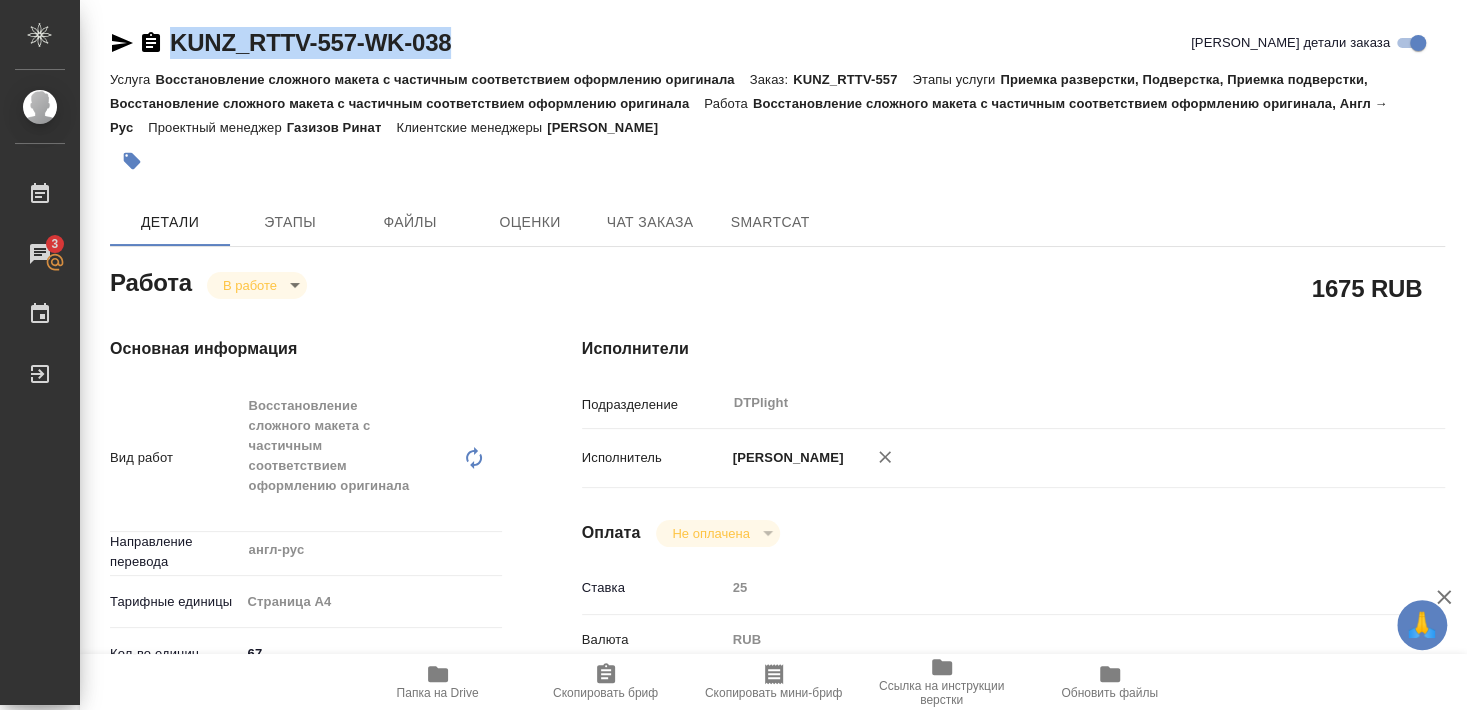 drag, startPoint x: 170, startPoint y: 62, endPoint x: 460, endPoint y: 60, distance: 290.0069 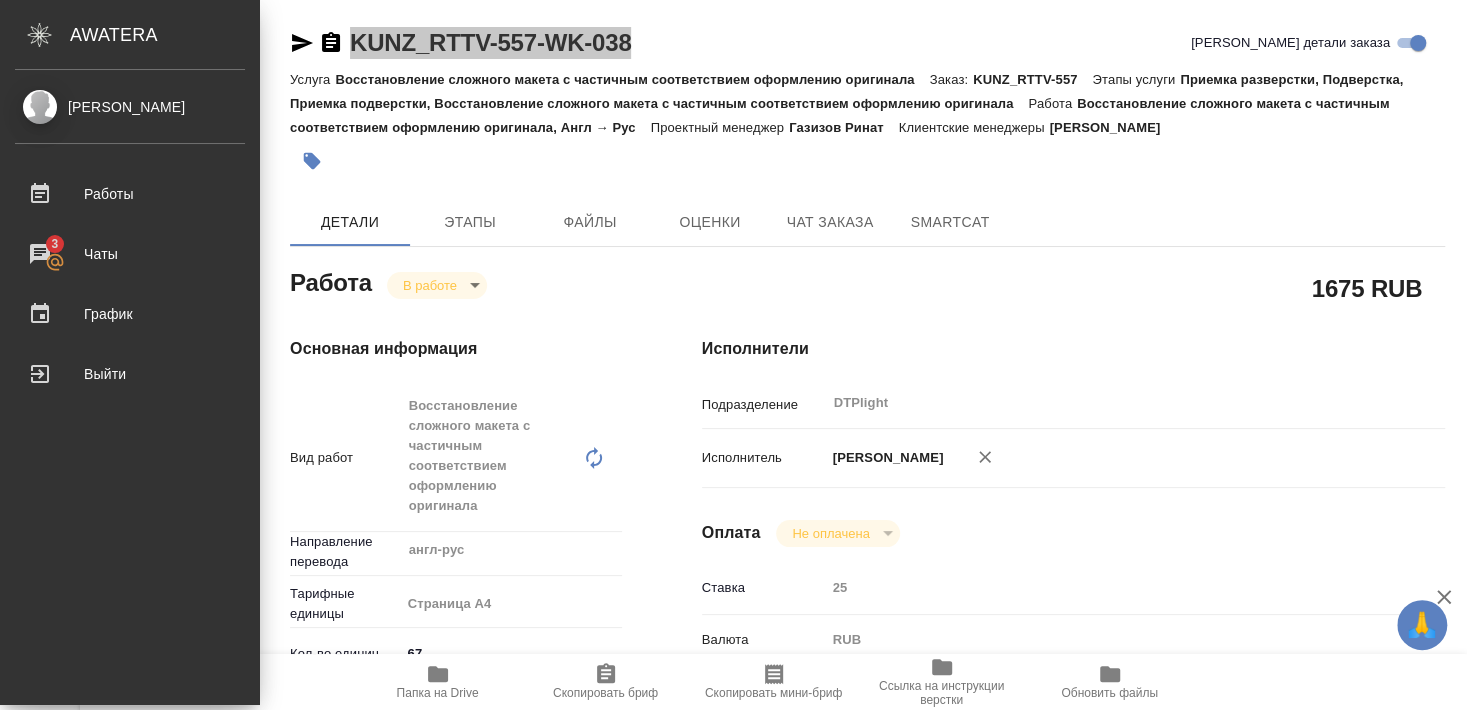 type on "x" 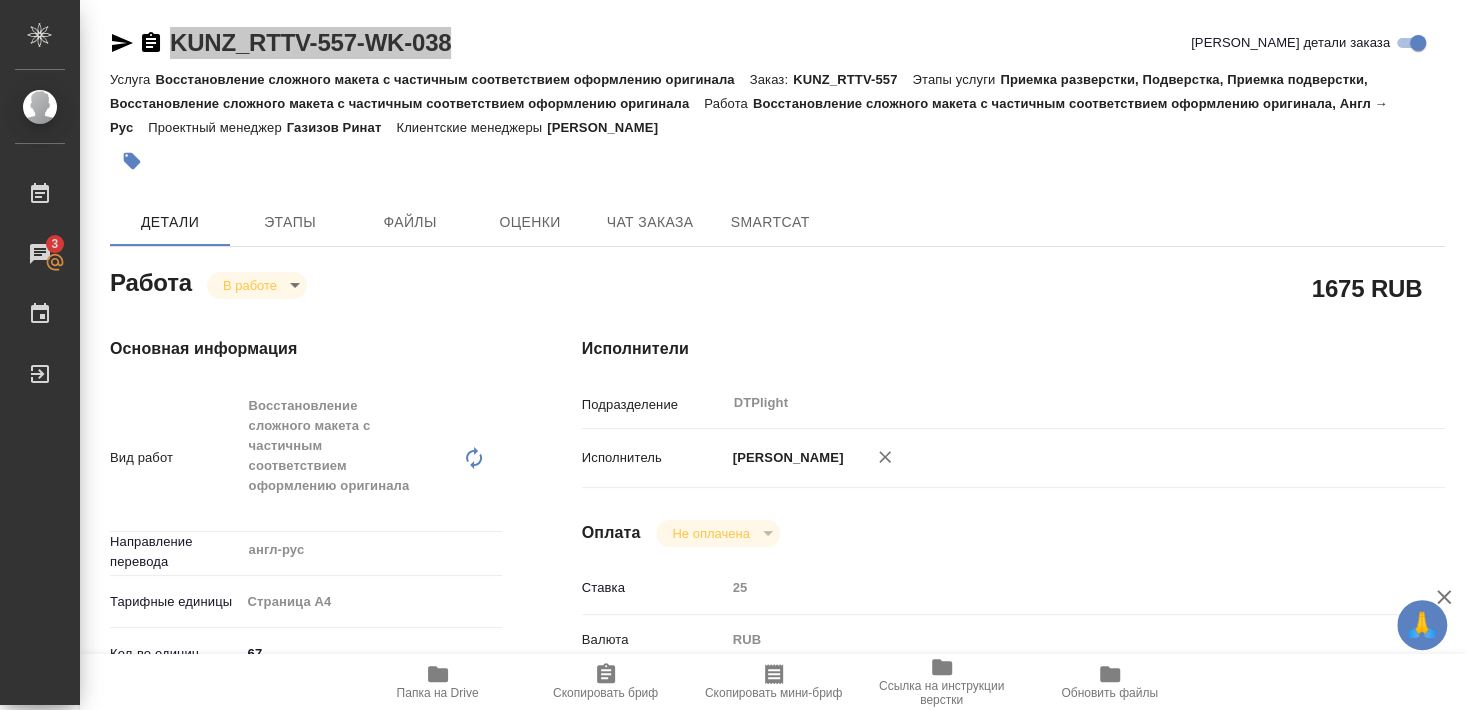 type on "x" 